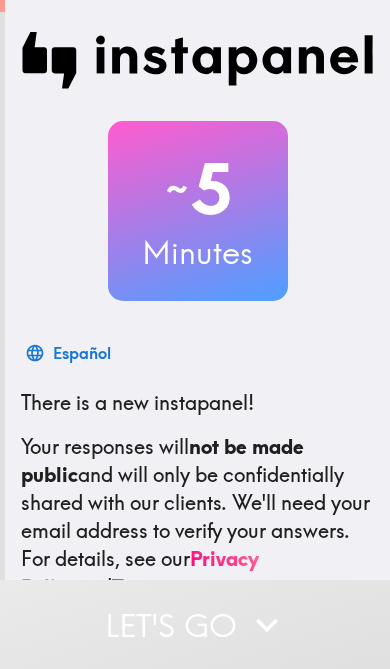 scroll, scrollTop: 0, scrollLeft: 0, axis: both 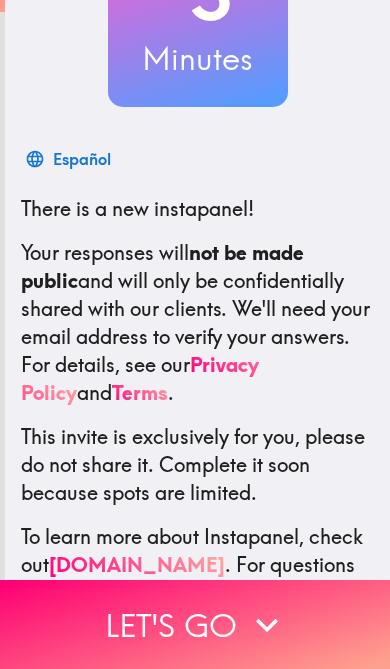 click 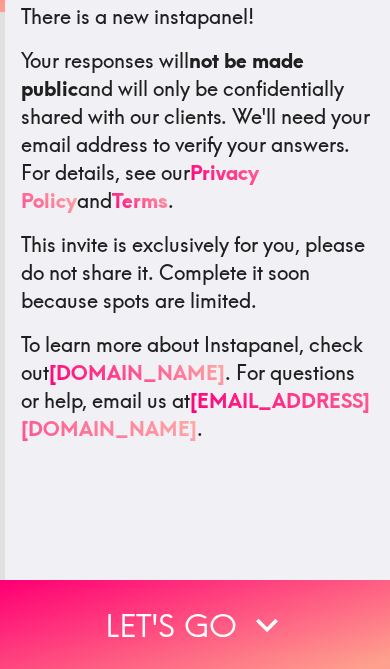 scroll, scrollTop: 0, scrollLeft: 0, axis: both 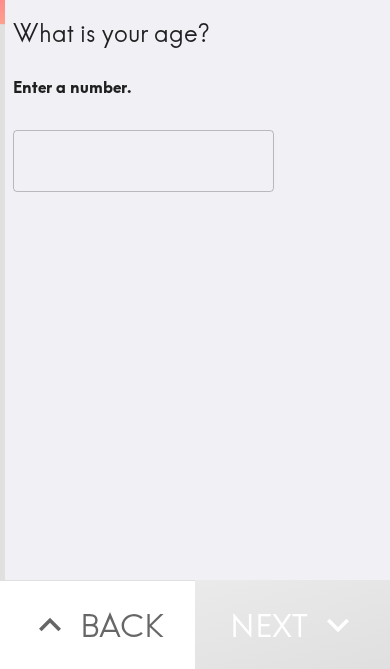 click at bounding box center (143, 161) 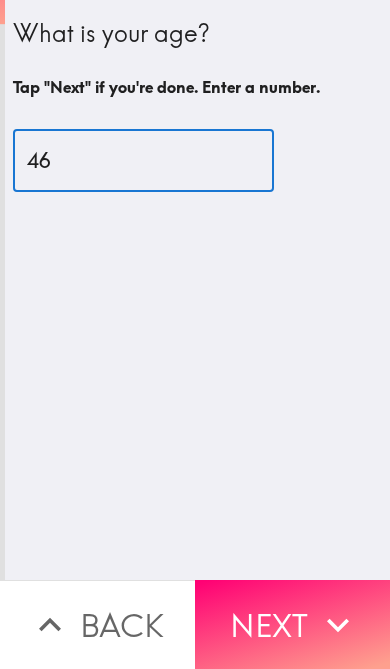 type on "46" 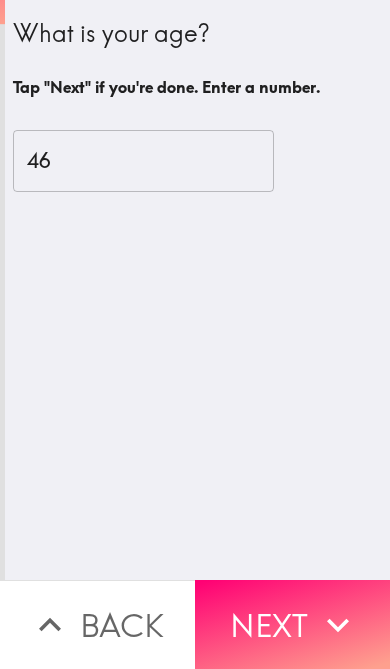 click on "Next" at bounding box center [292, 624] 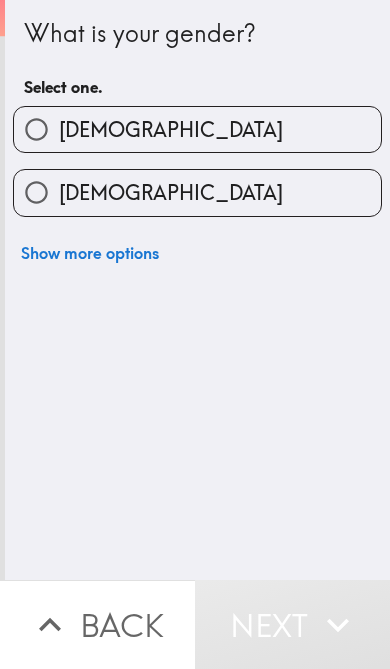 click on "[DEMOGRAPHIC_DATA]" at bounding box center (197, 129) 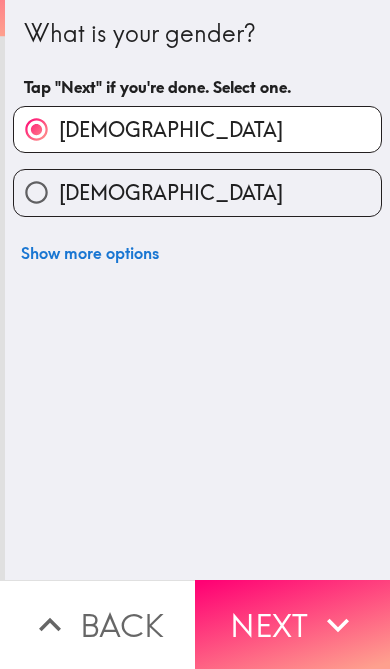 click on "Next" at bounding box center [292, 624] 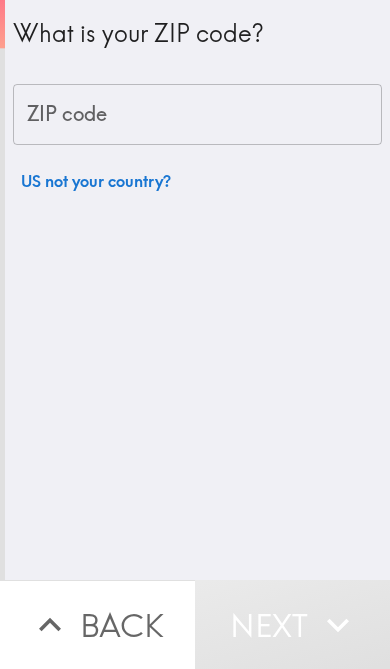 click on "ZIP code" at bounding box center [197, 115] 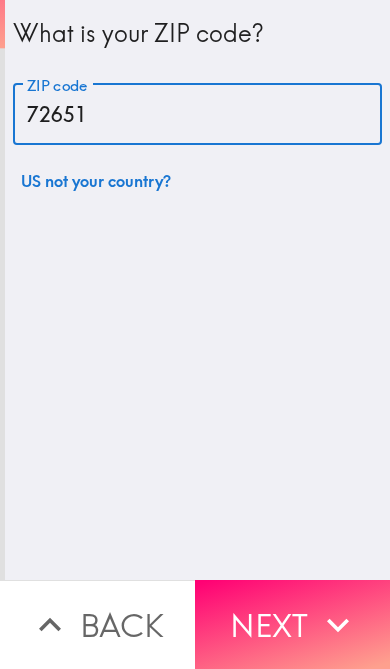 type on "72651" 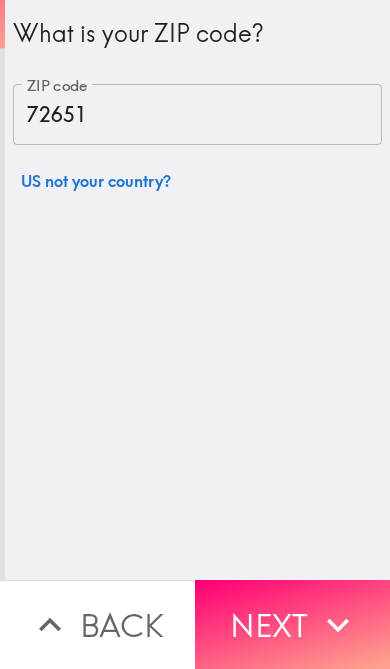 click on "Next" at bounding box center [292, 624] 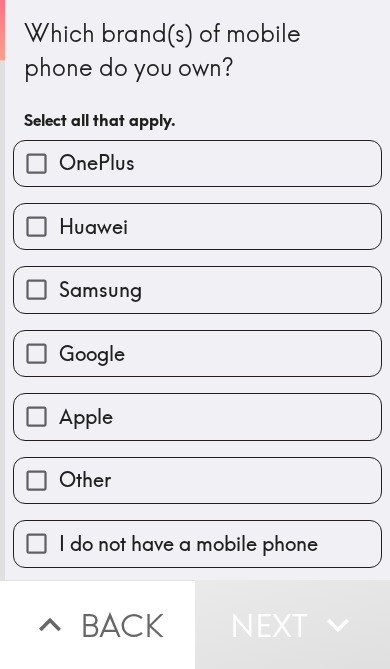 click on "Apple" at bounding box center (197, 416) 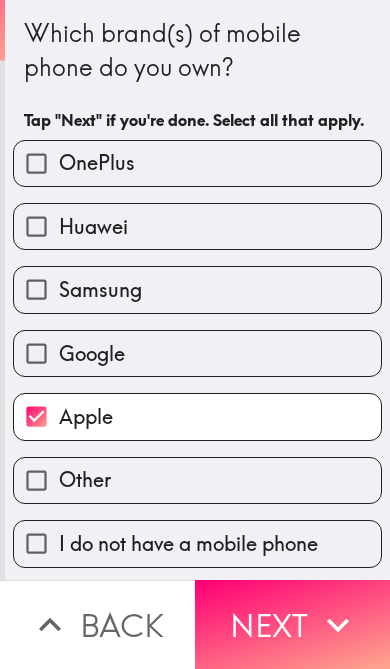 click on "Next" at bounding box center (292, 624) 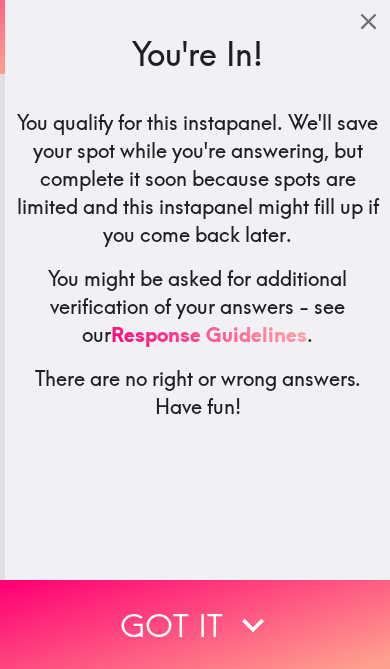 click on "Got it" at bounding box center [195, 624] 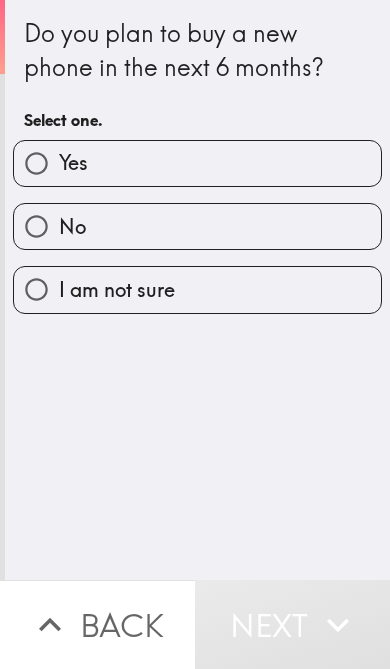 click on "No" at bounding box center [197, 226] 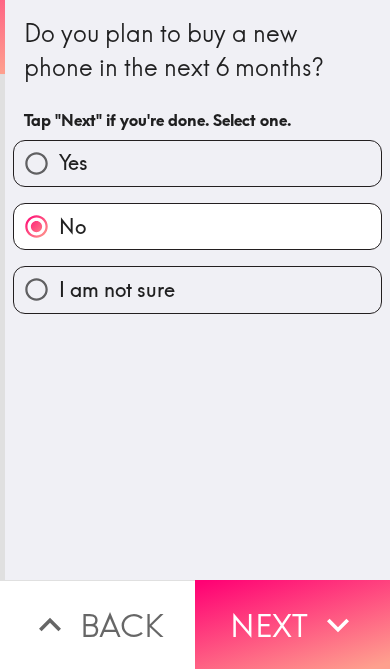 click on "Next" at bounding box center [292, 624] 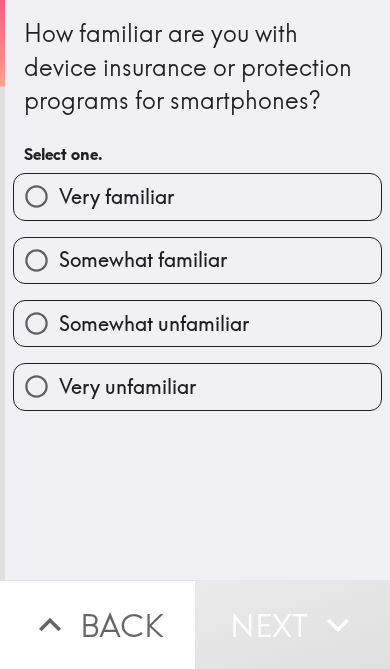 click on "Somewhat familiar" at bounding box center [197, 260] 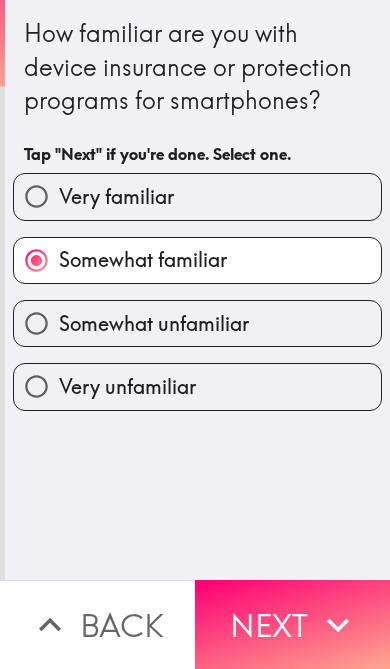 click on "Next" at bounding box center [292, 624] 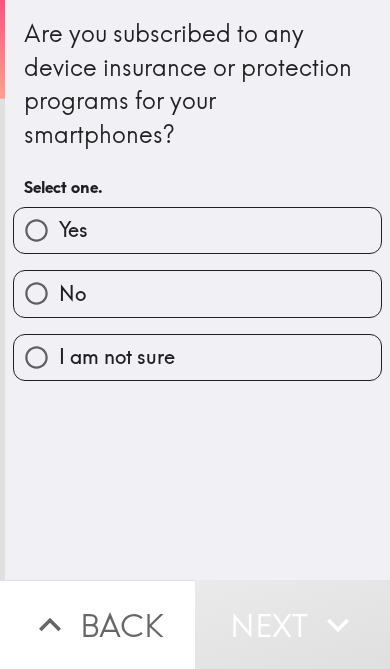 click on "Yes" at bounding box center [197, 230] 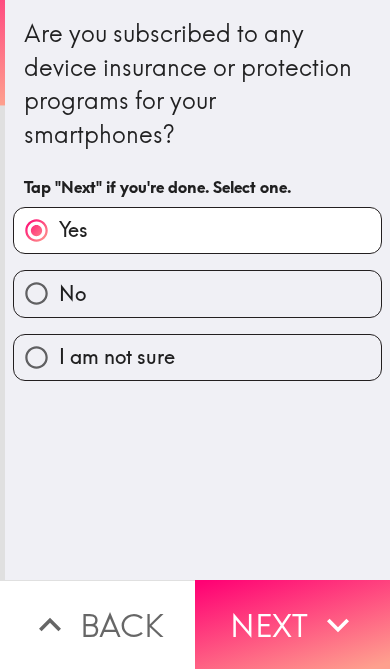 click 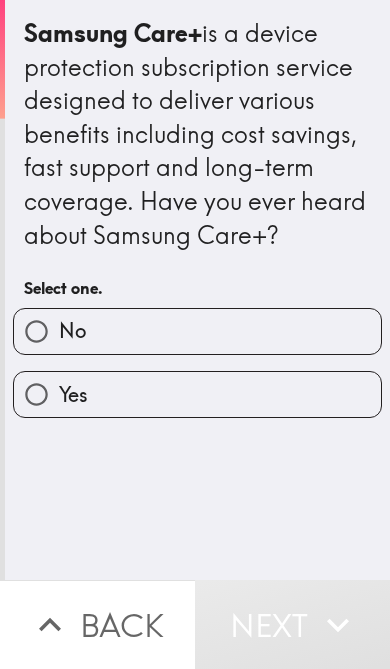 click on "Yes" at bounding box center [197, 394] 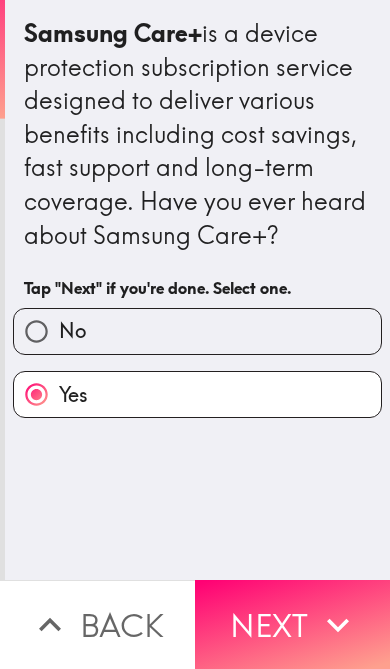 click on "No" at bounding box center (197, 331) 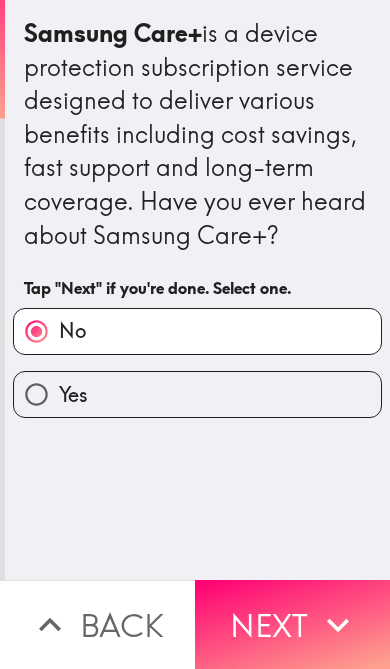 click 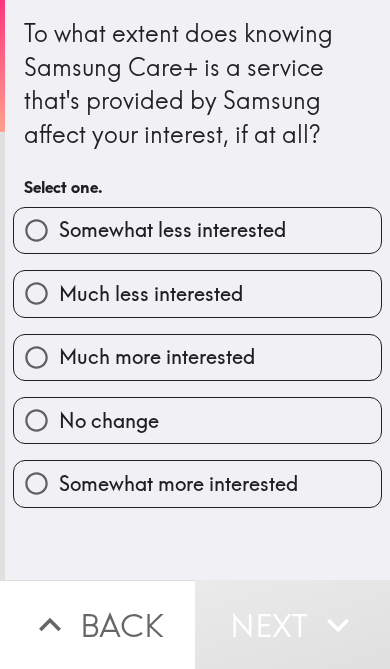 click on "No change" at bounding box center [197, 420] 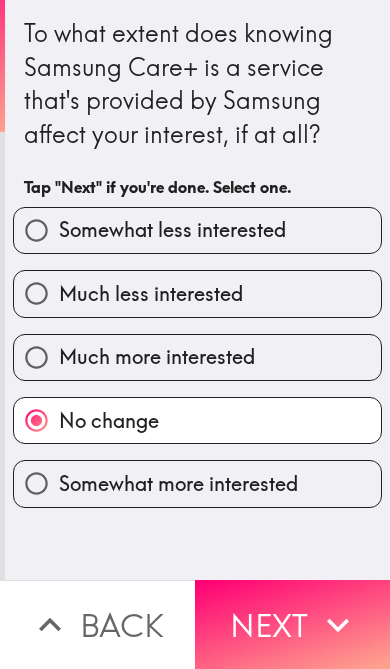 click on "Somewhat less interested" at bounding box center (197, 230) 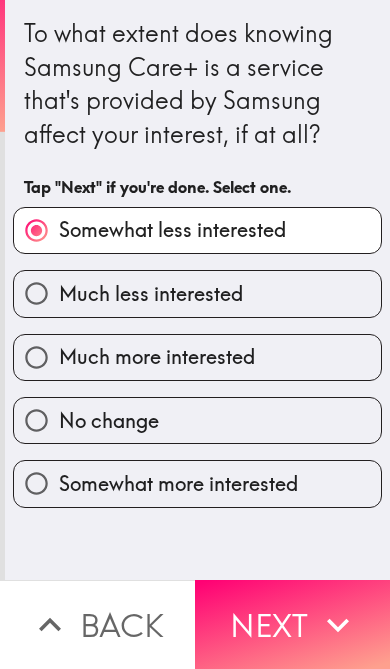 click on "Much less interested" at bounding box center [197, 293] 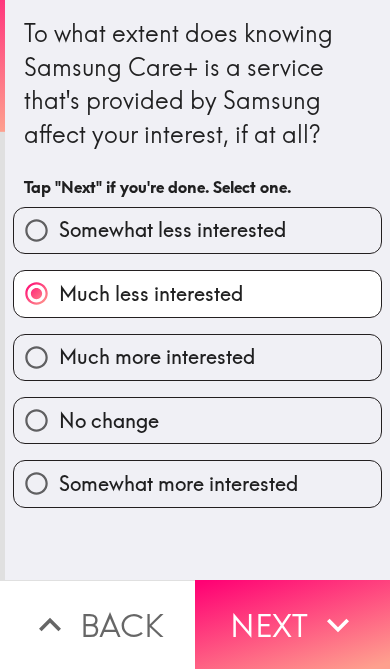click on "Somewhat more interested" at bounding box center [178, 484] 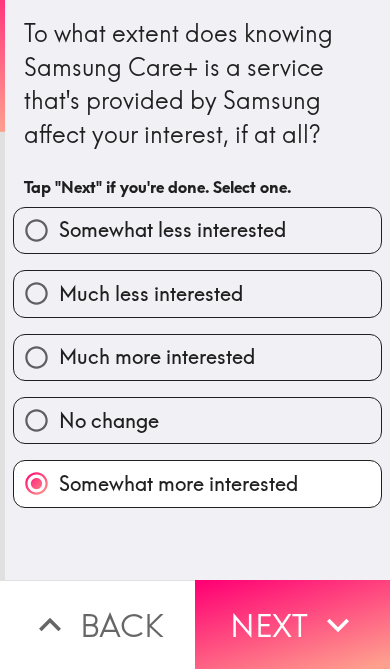 click 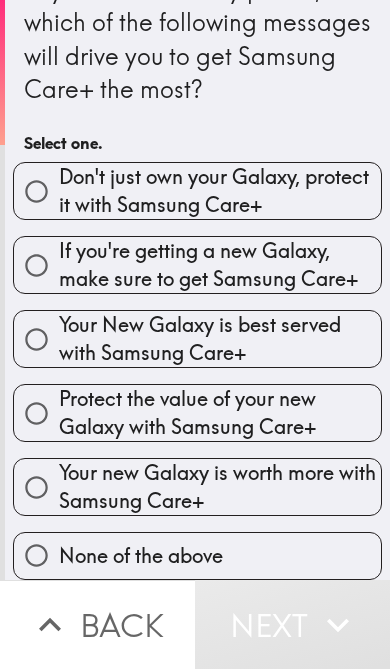 scroll, scrollTop: 78, scrollLeft: 0, axis: vertical 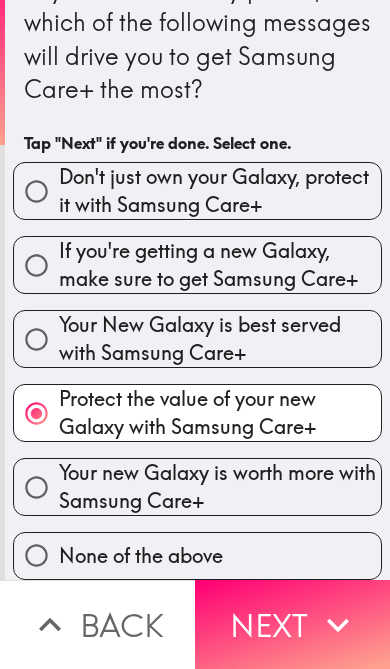 click 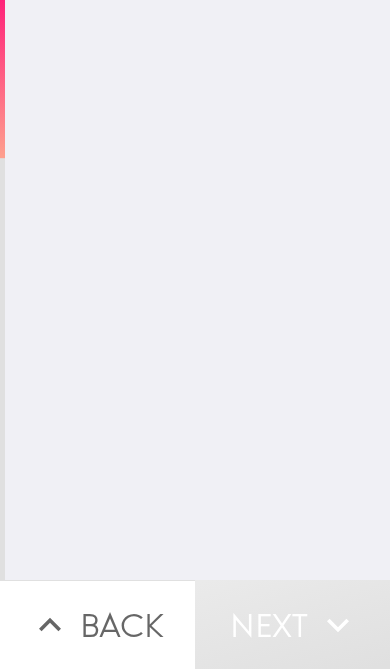 scroll, scrollTop: 0, scrollLeft: 0, axis: both 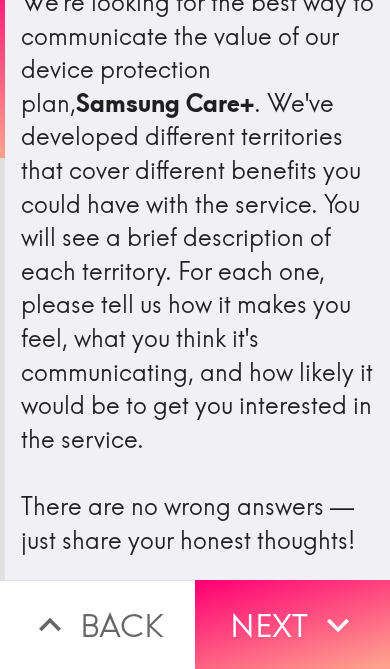 click 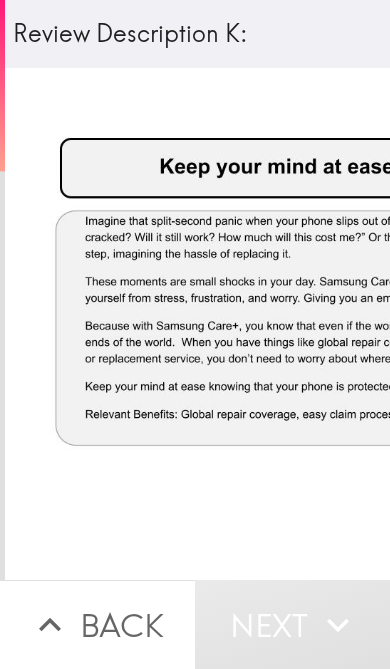 scroll, scrollTop: 0, scrollLeft: 0, axis: both 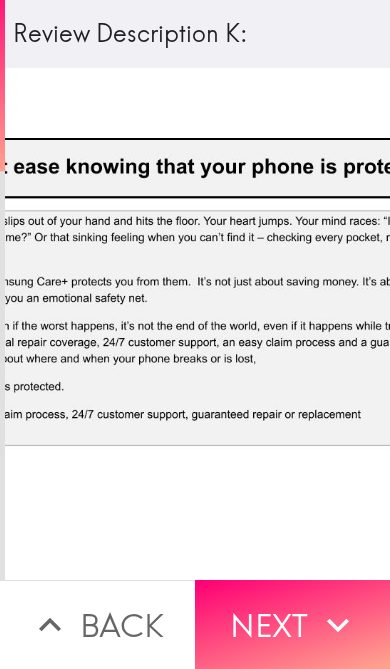 click on "Next" at bounding box center [292, 624] 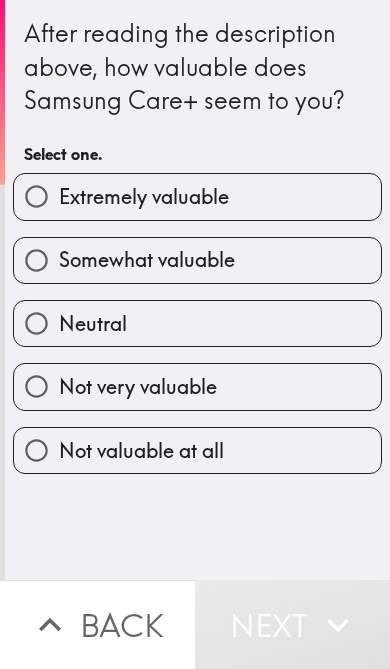 click on "Extremely valuable" at bounding box center [197, 196] 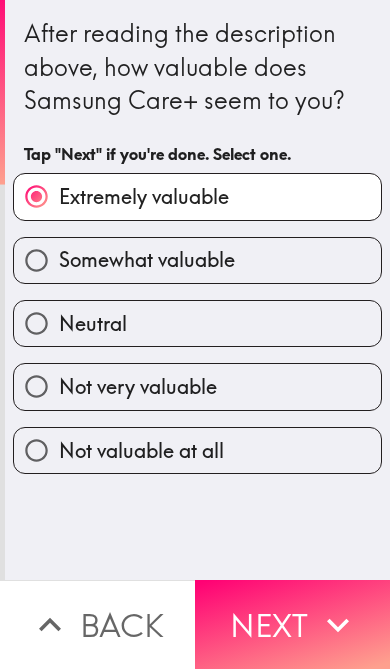click 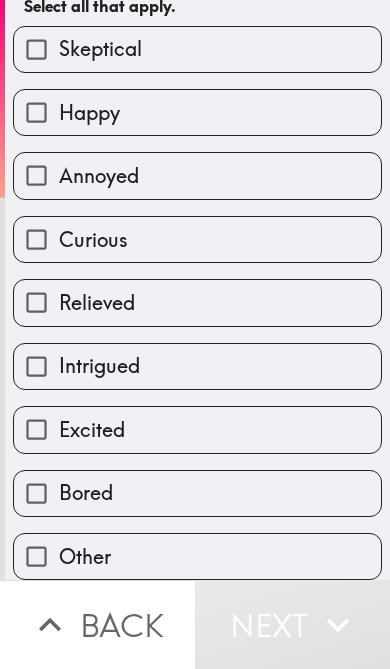 scroll, scrollTop: 119, scrollLeft: 0, axis: vertical 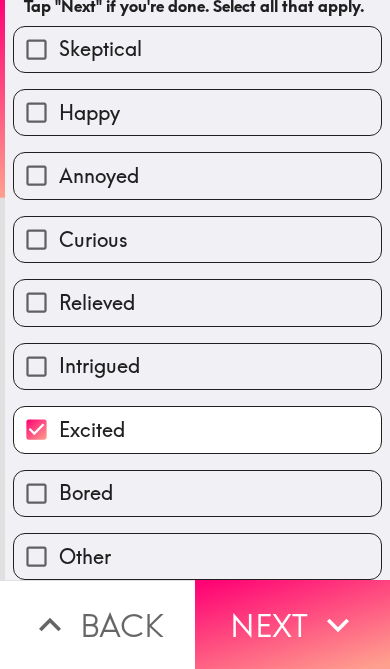 click 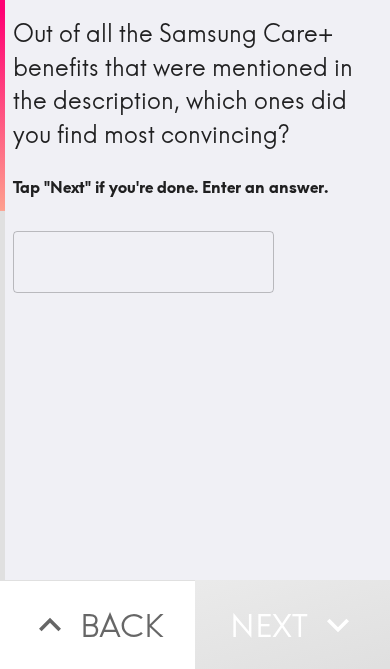 scroll, scrollTop: 0, scrollLeft: 0, axis: both 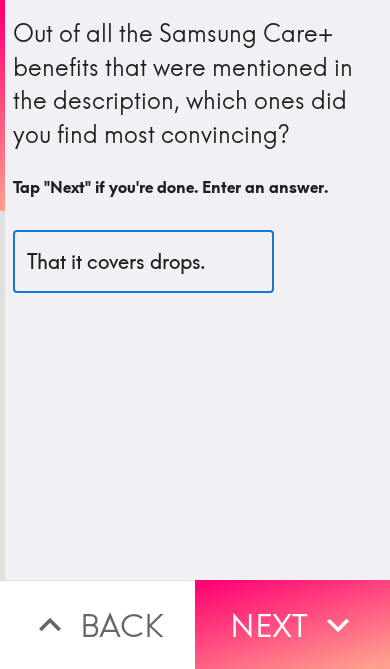 type on "That it covers drops." 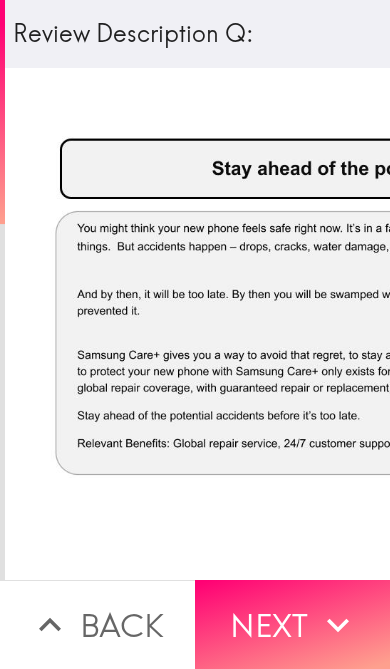 scroll, scrollTop: 0, scrollLeft: 0, axis: both 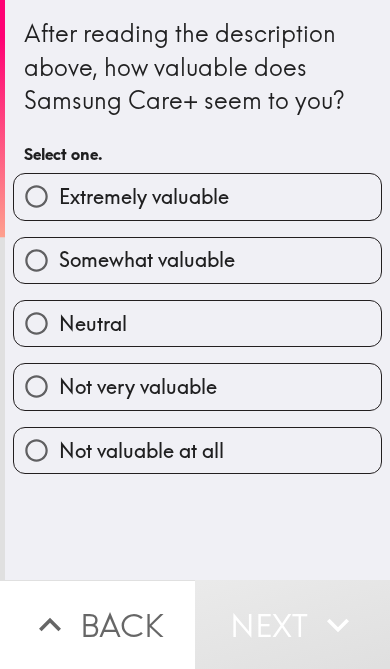 click on "Extremely valuable" at bounding box center (36, 196) 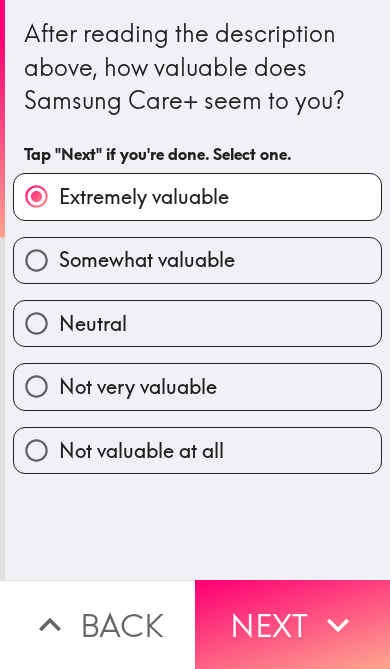 click 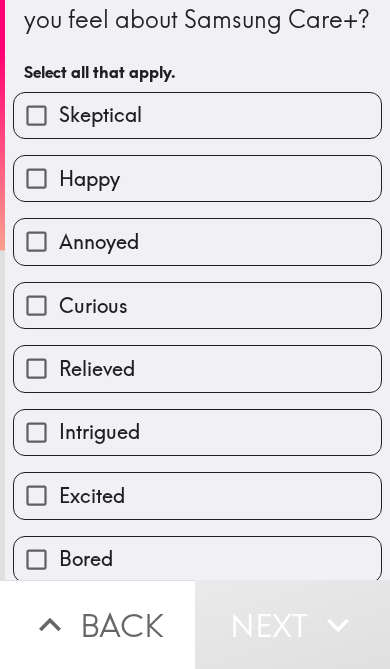 scroll, scrollTop: 68, scrollLeft: 0, axis: vertical 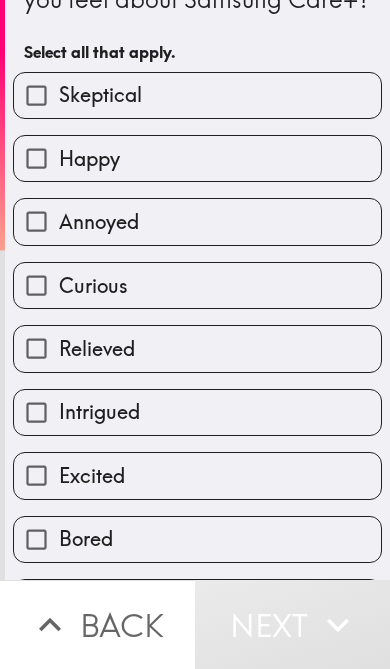 click on "Excited" at bounding box center [36, 475] 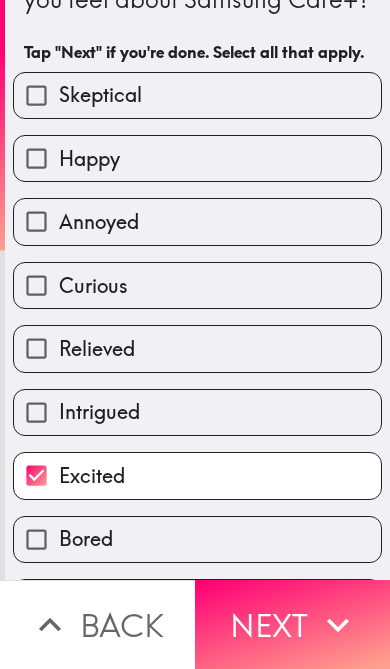 click 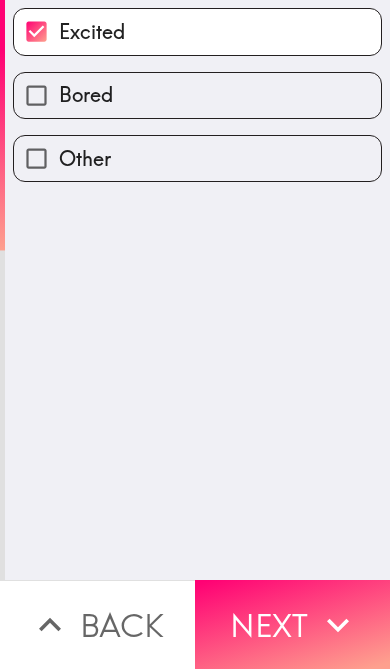 scroll, scrollTop: 0, scrollLeft: 0, axis: both 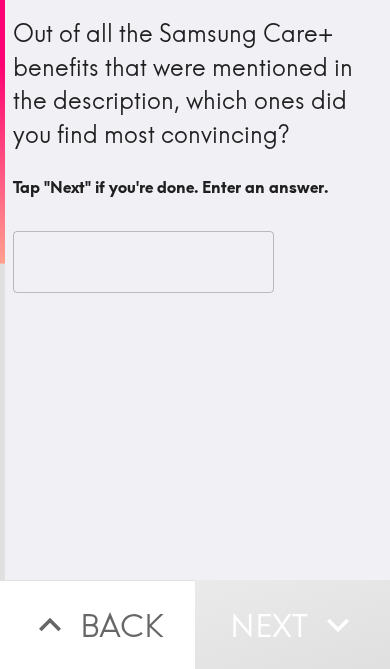 click at bounding box center (143, 262) 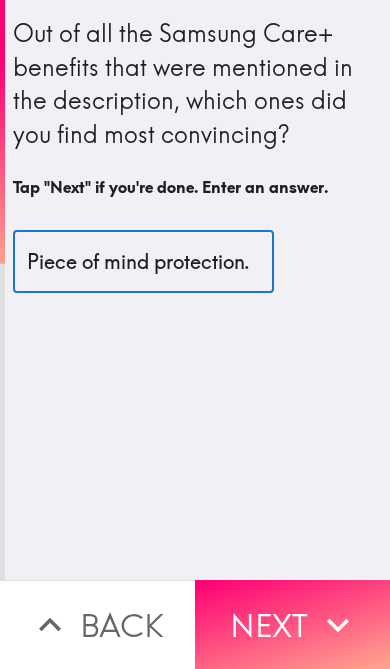 type on "Piece of mind protection." 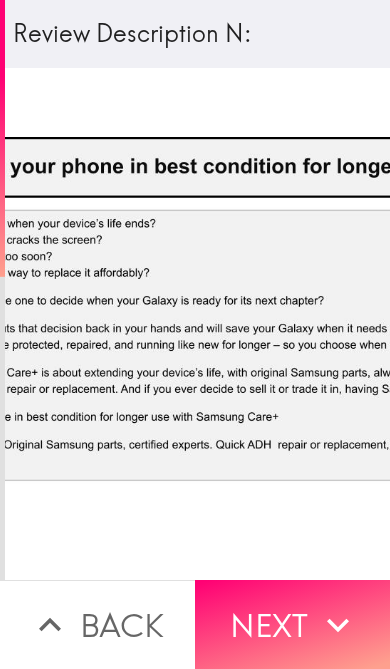 scroll, scrollTop: 0, scrollLeft: 182, axis: horizontal 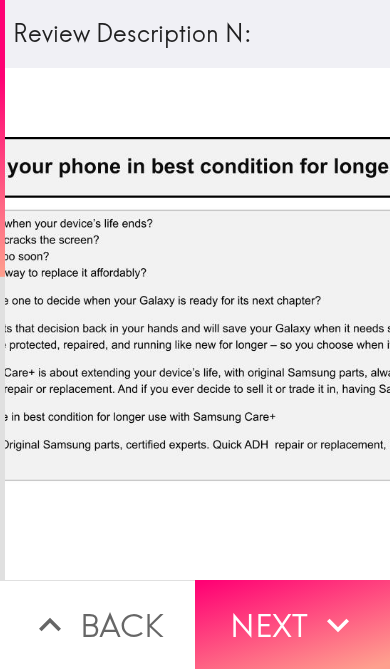 click 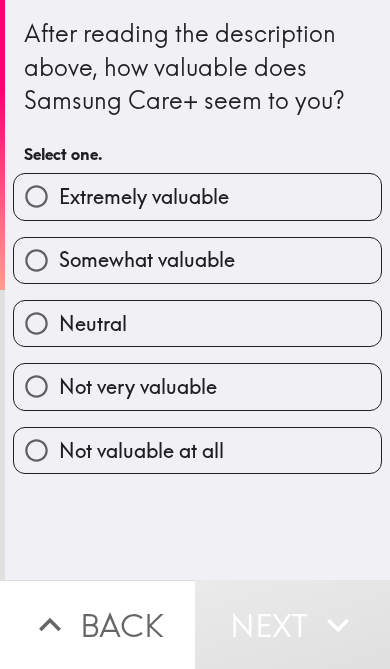 click on "Extremely valuable" at bounding box center (36, 196) 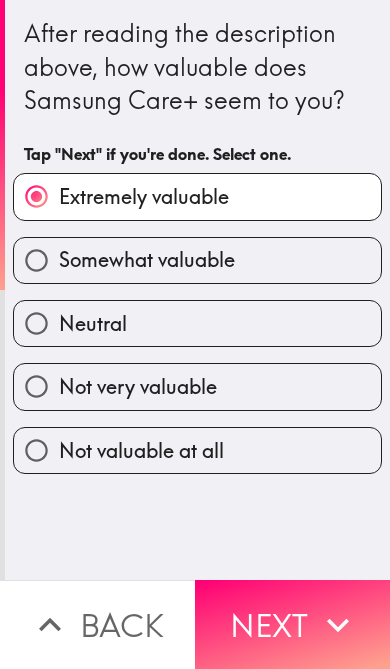 click 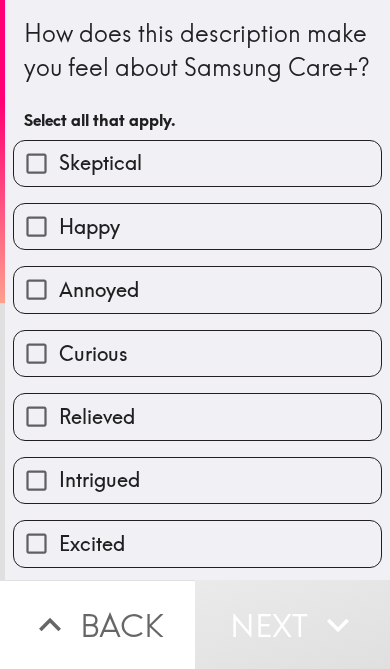 click on "Excited" at bounding box center [36, 543] 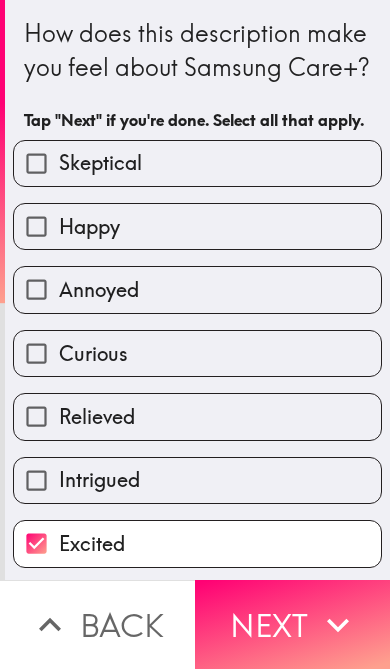 click 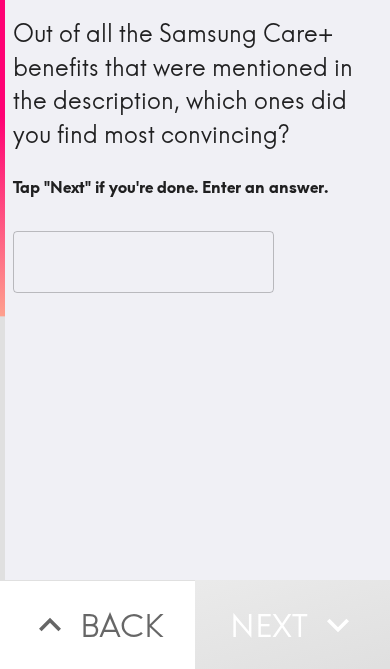 click at bounding box center [143, 262] 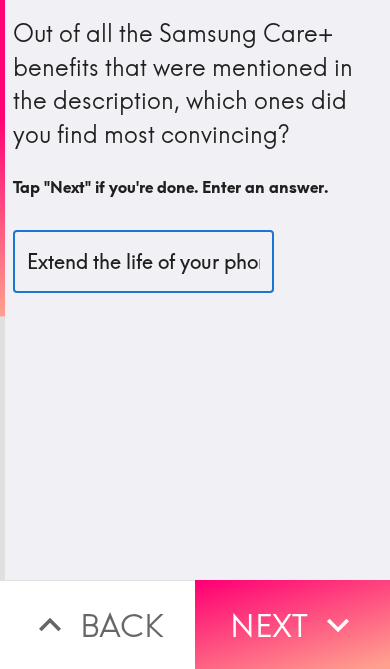 type on "Extend the life of your phone." 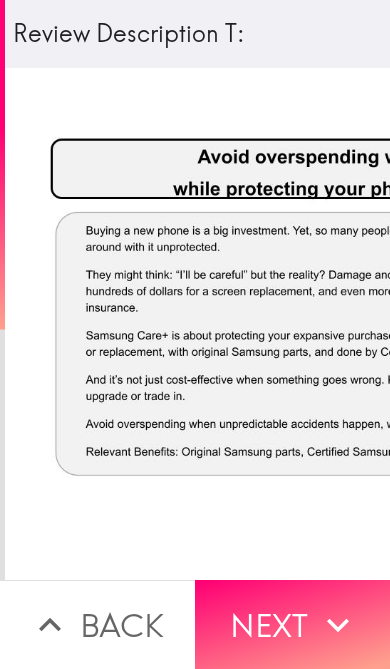 scroll, scrollTop: 0, scrollLeft: 0, axis: both 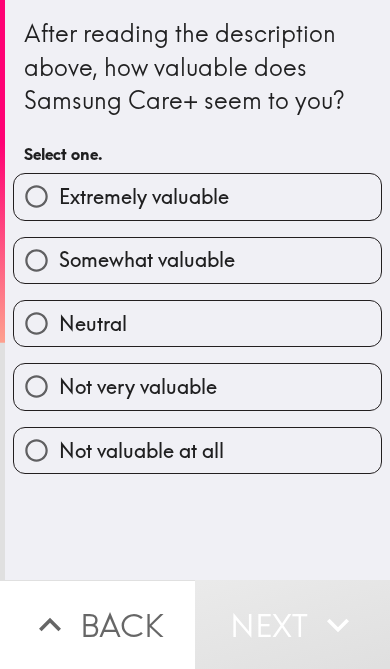 click on "Somewhat valuable" at bounding box center (36, 260) 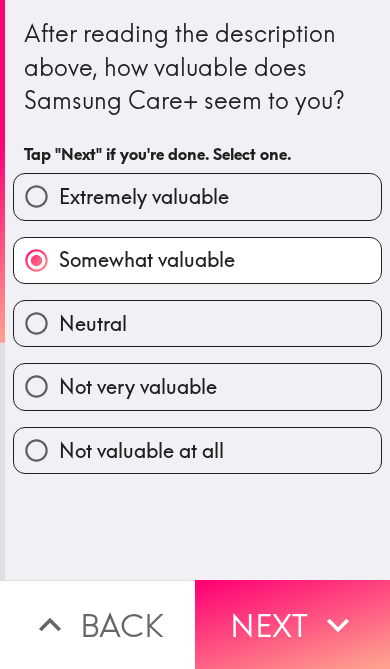 click on "Next" at bounding box center [292, 624] 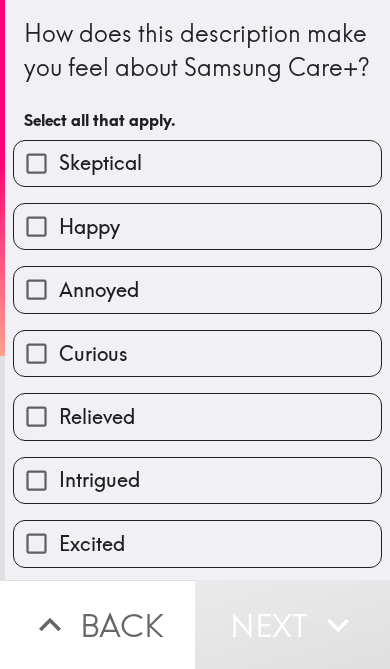click on "Intrigued" at bounding box center [36, 480] 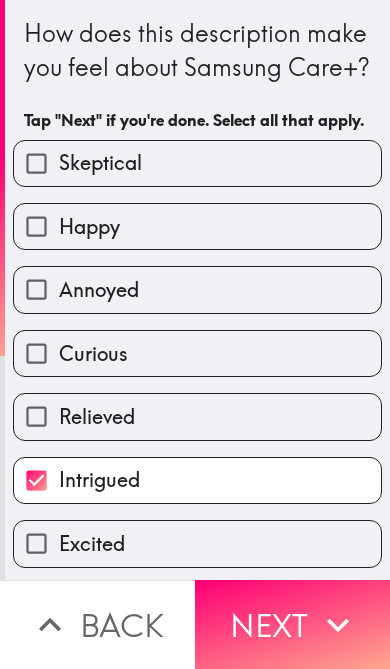 click 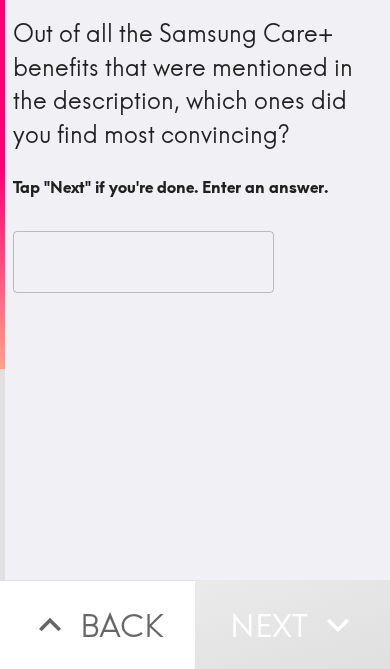 click at bounding box center (143, 262) 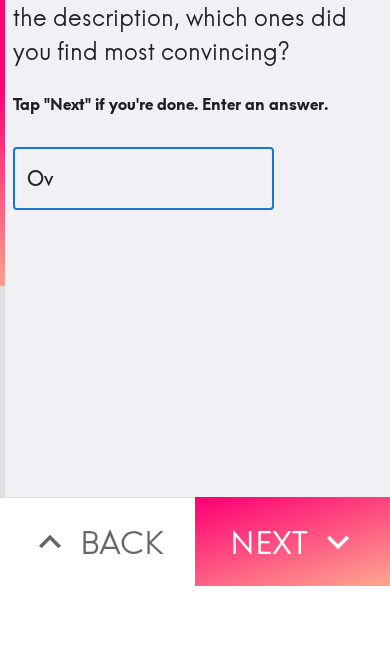 type on "O" 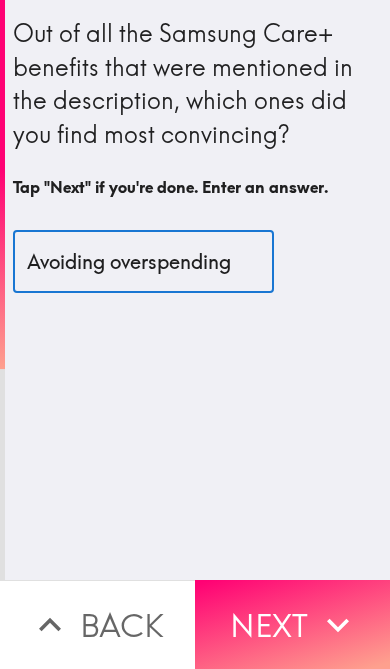 type on "Avoiding overspending" 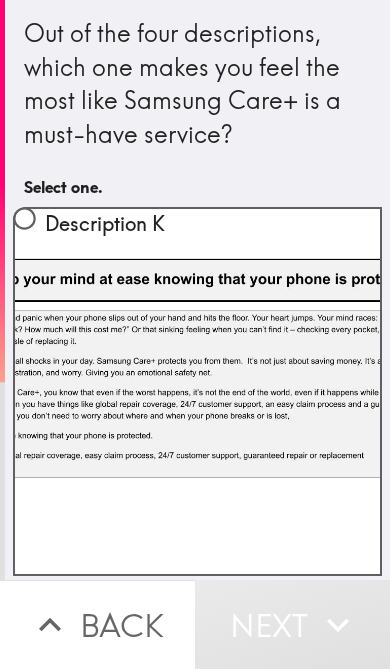 click on "Description K" at bounding box center (24, 218) 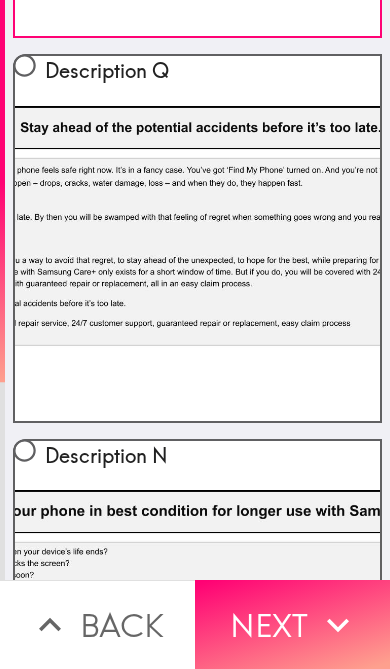 scroll, scrollTop: 516, scrollLeft: 0, axis: vertical 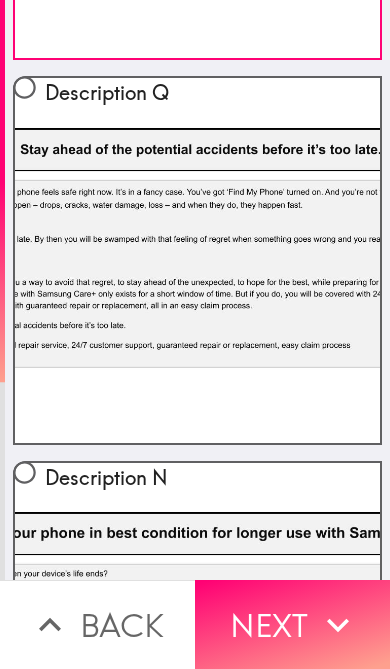 click on "Description Q" at bounding box center [24, 87] 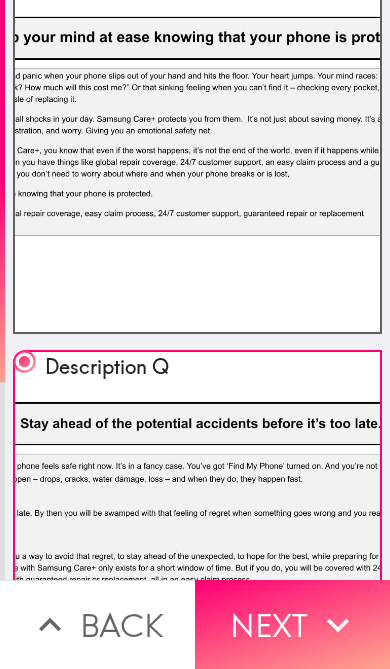 scroll, scrollTop: 0, scrollLeft: 0, axis: both 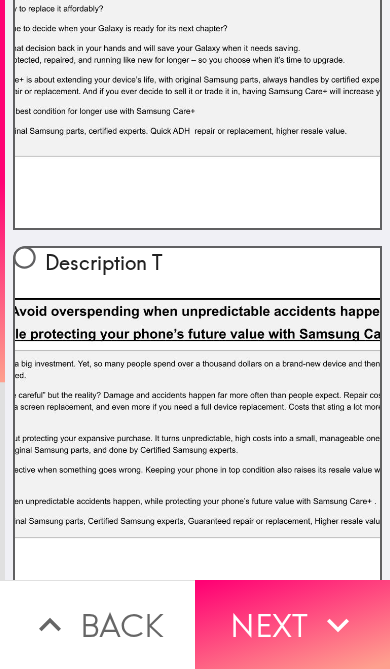 click 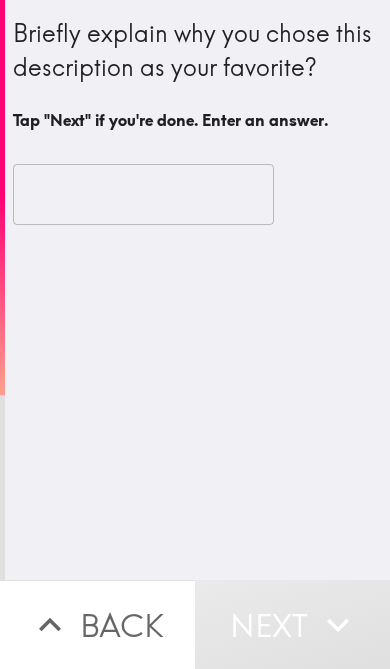 scroll, scrollTop: 0, scrollLeft: 0, axis: both 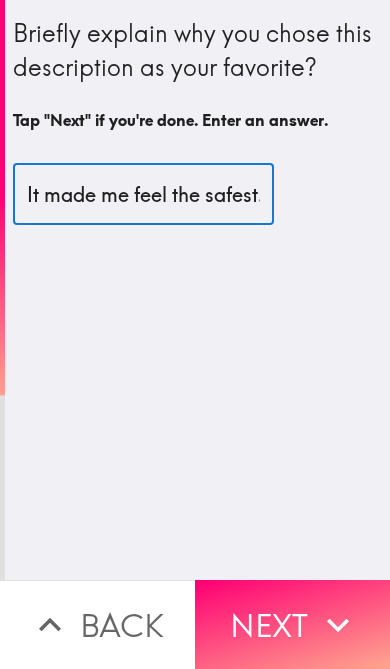 type on "It made me feel the safest." 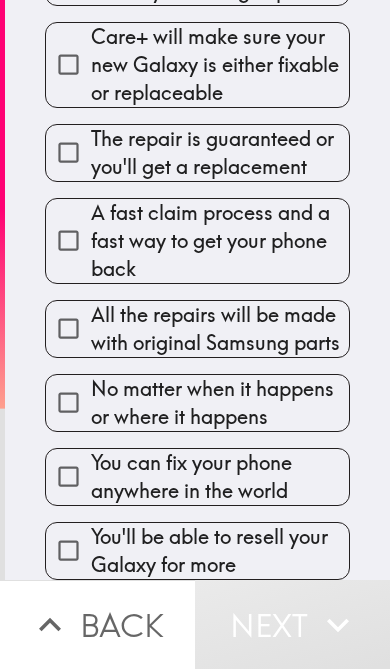 scroll, scrollTop: 556, scrollLeft: 0, axis: vertical 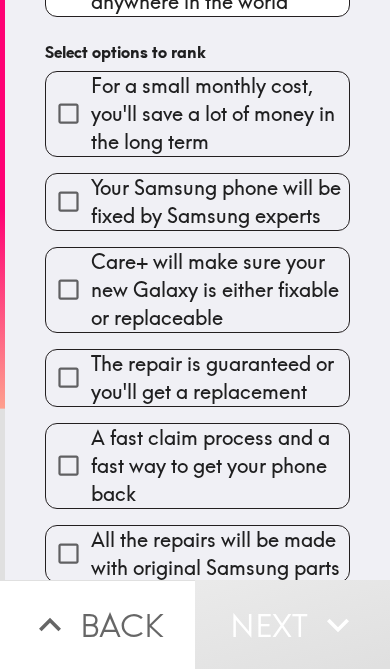 click on "Your Samsung phone will be fixed by Samsung experts" at bounding box center [68, 201] 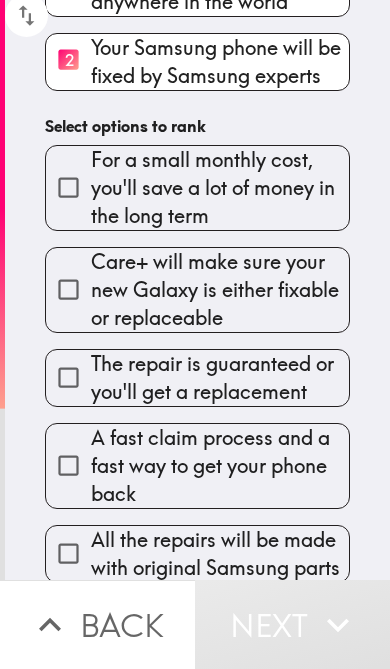 click on "Care+ will make sure your new Galaxy is either fixable or replaceable" at bounding box center [68, 289] 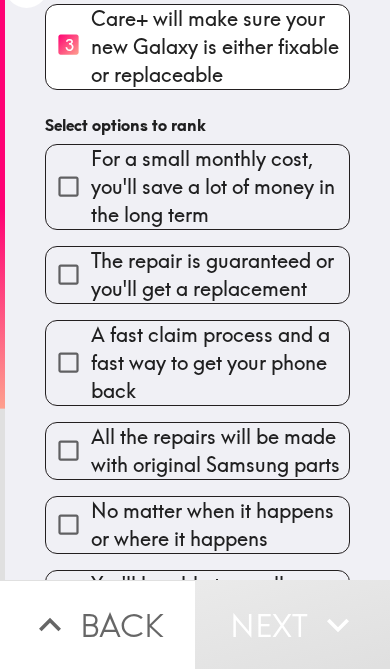 scroll, scrollTop: 511, scrollLeft: 0, axis: vertical 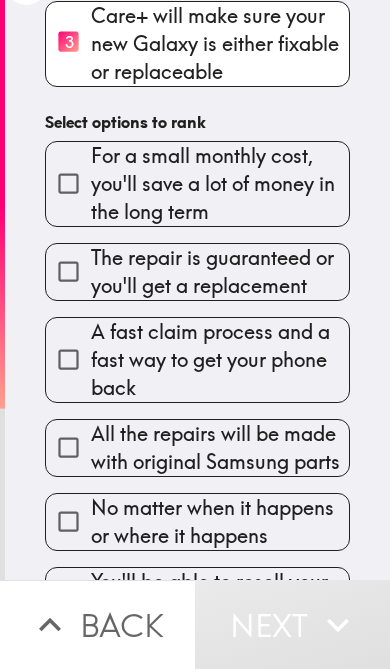 click on "The repair is guaranteed or you'll get a replacement" at bounding box center [68, 271] 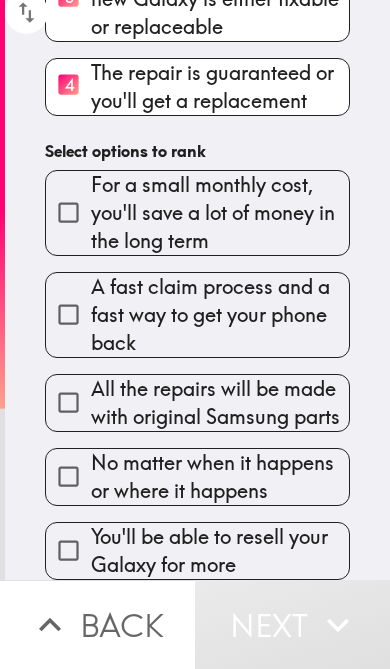 scroll, scrollTop: 556, scrollLeft: 0, axis: vertical 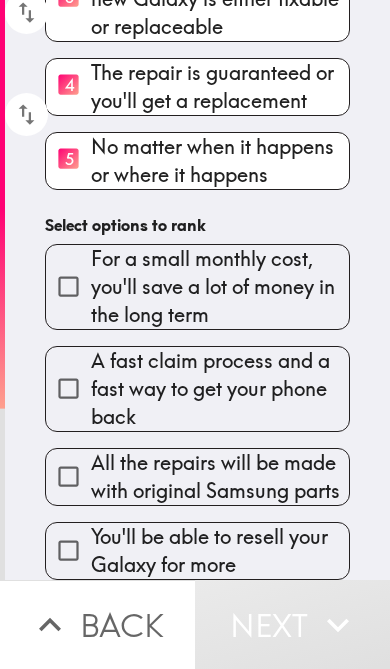 click on "All the repairs will be made with original Samsung parts" at bounding box center [68, 476] 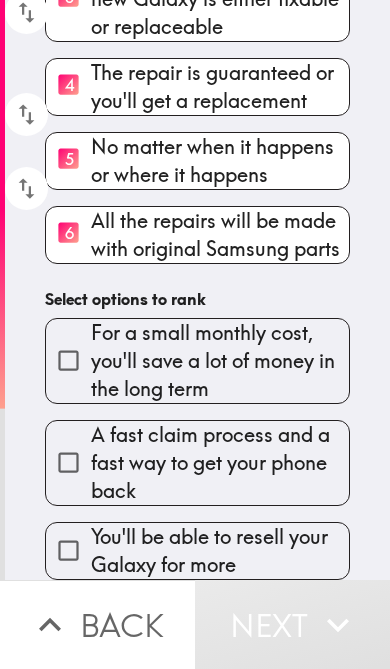 click on "A fast claim process and a fast way to get your phone back" at bounding box center (68, 462) 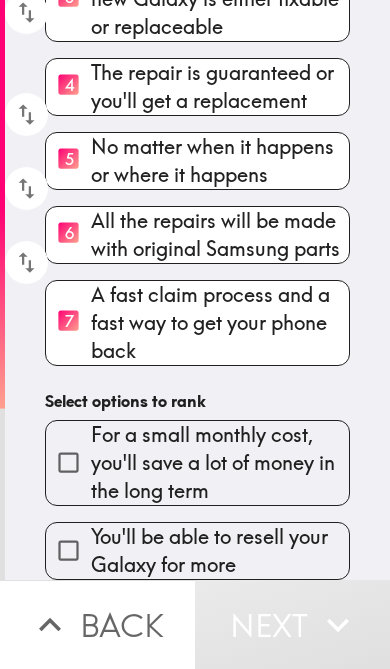 click on "For a small monthly cost, you'll save a lot of money in the long term" at bounding box center (68, 462) 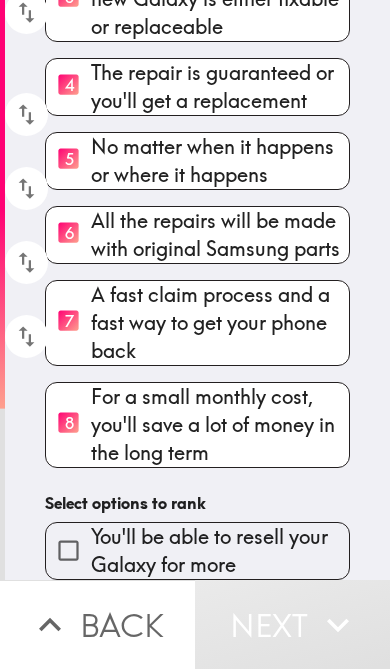 click on "You'll be able to resell your Galaxy for more" at bounding box center (68, 550) 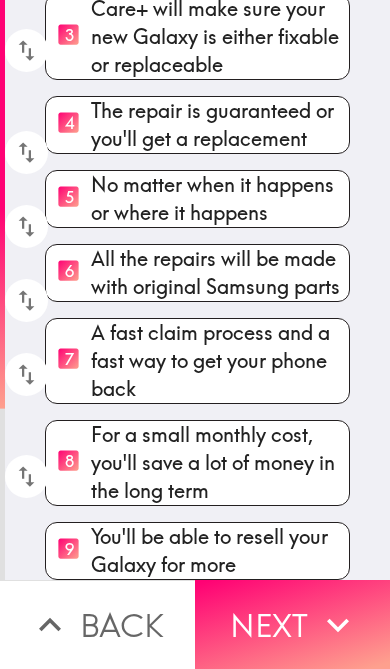 scroll, scrollTop: 518, scrollLeft: 0, axis: vertical 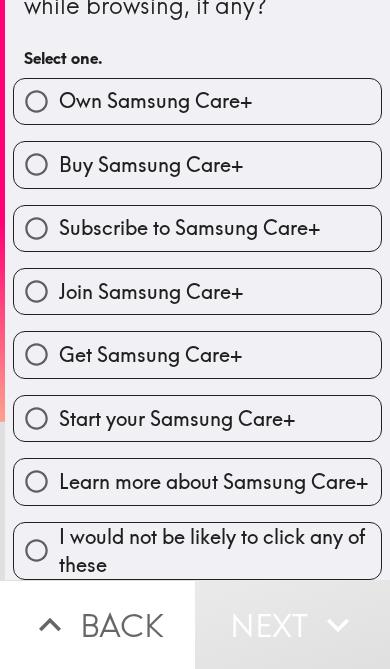 click on "Learn more about Samsung Care+" at bounding box center [36, 481] 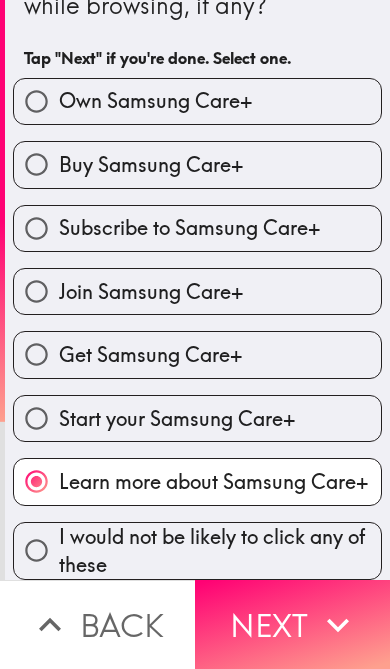 click 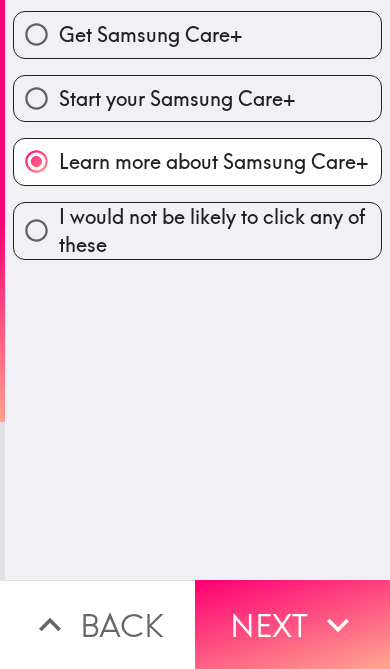 scroll, scrollTop: 0, scrollLeft: 0, axis: both 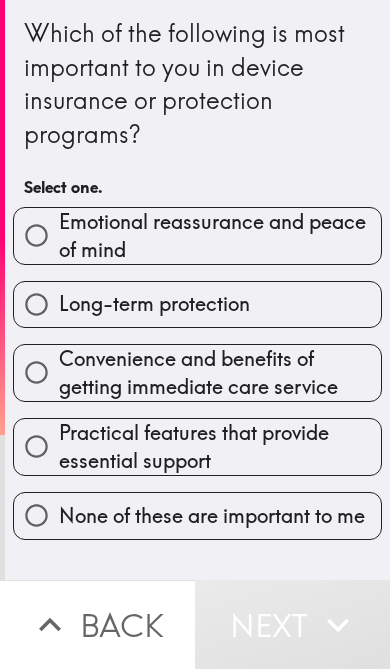 click on "Emotional reassurance and peace of mind" at bounding box center [36, 235] 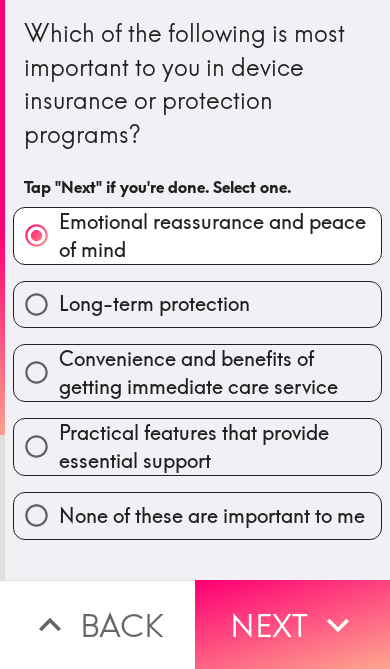 click 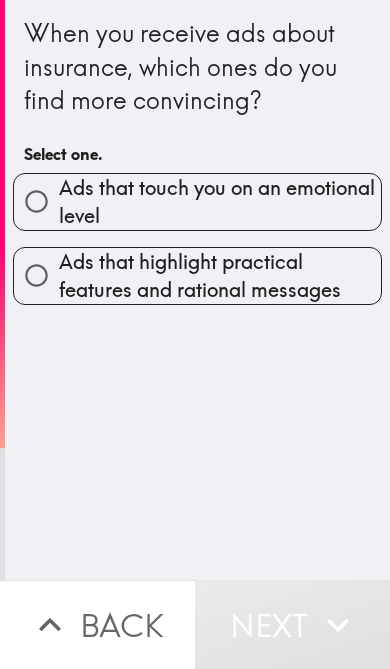 click on "Ads that highlight practical features and rational messages" at bounding box center [36, 275] 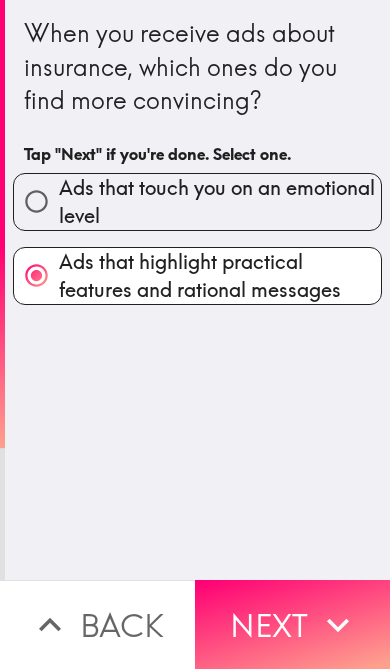 click 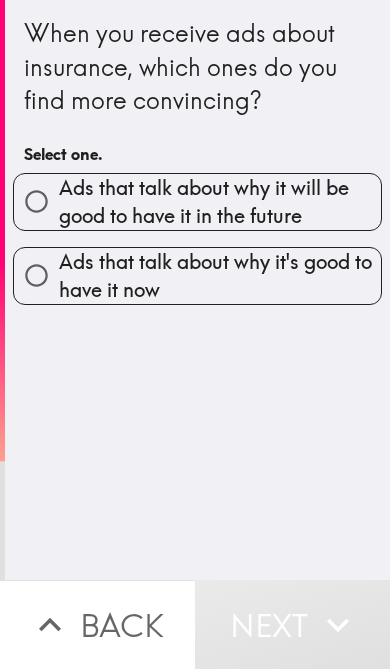 click on "Ads that talk about why it's good to have it now" at bounding box center [36, 275] 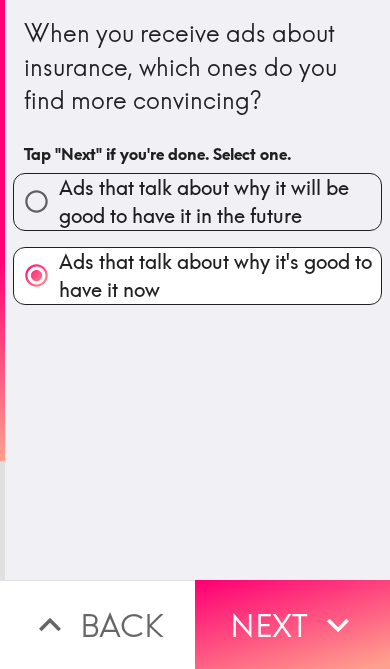 click 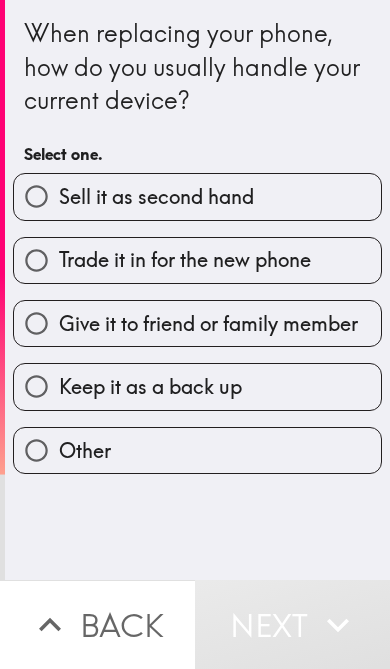 click on "Trade it in for the new phone" at bounding box center (36, 260) 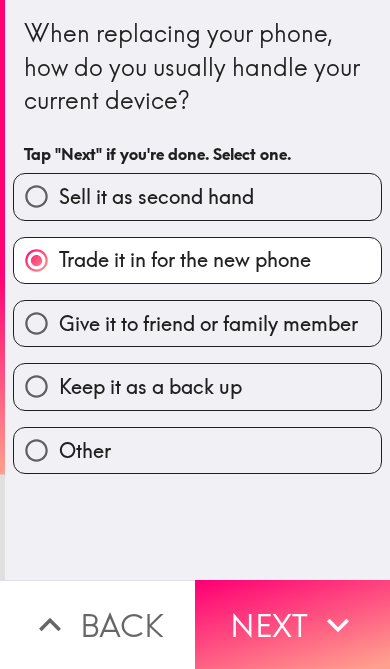 click 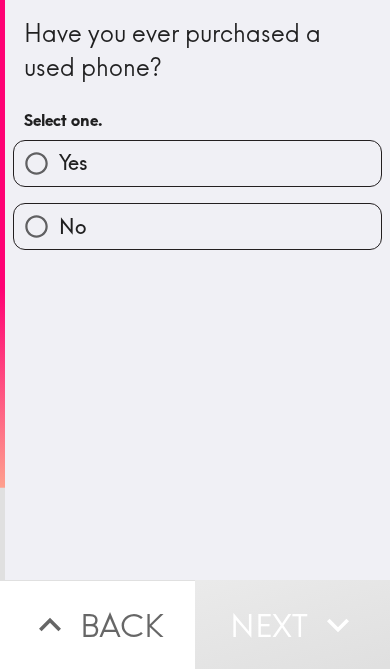 click on "No" at bounding box center [36, 226] 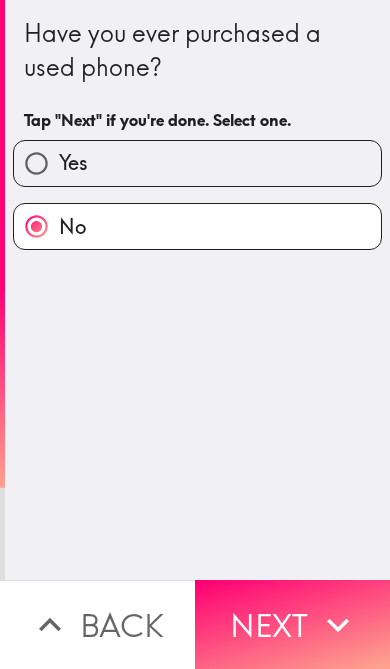 click 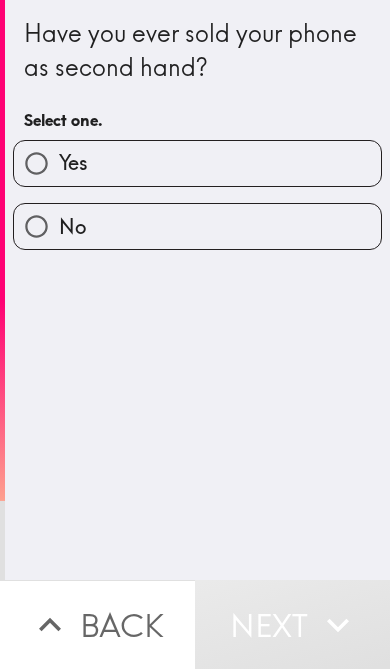 click on "No" at bounding box center (36, 226) 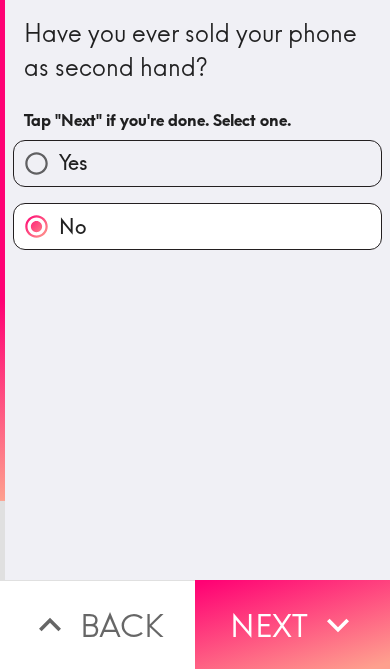 click 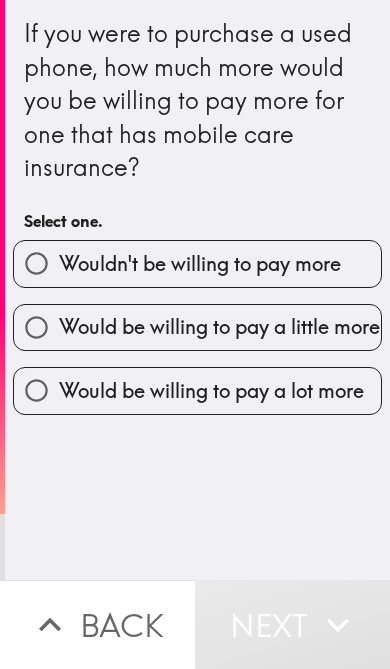 click on "Would be willing to pay a little more" at bounding box center [36, 327] 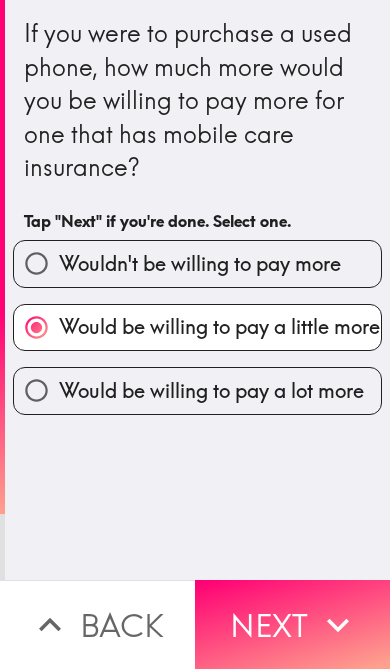 click 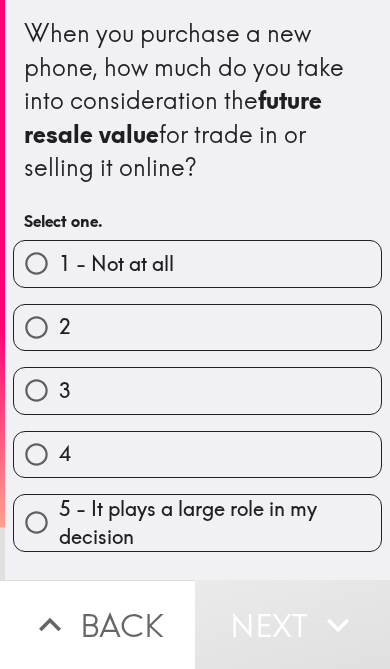 click on "3" at bounding box center [36, 390] 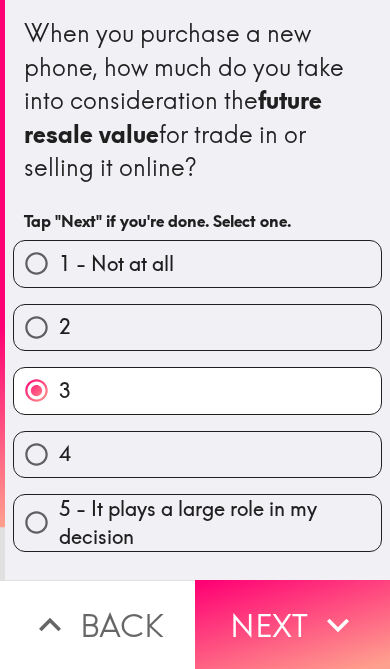 click 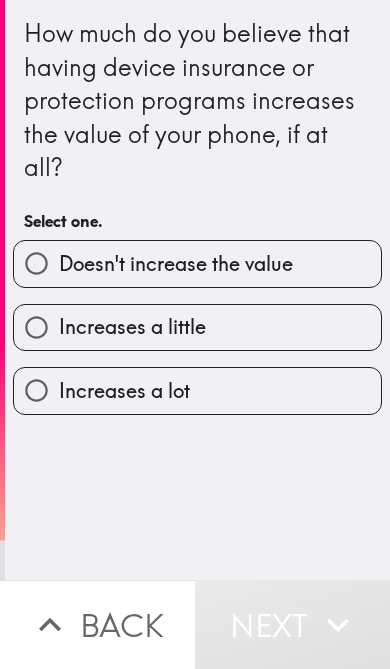 click on "Increases a little" at bounding box center [36, 327] 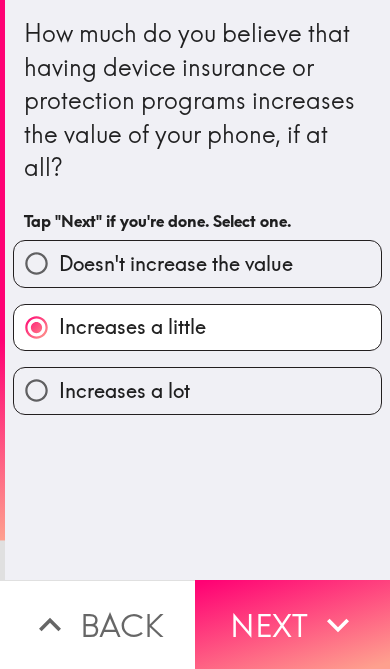 click 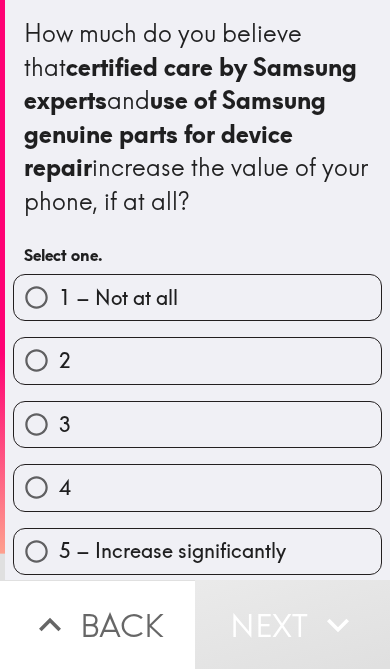 click on "5 – Increase significantly" at bounding box center [36, 551] 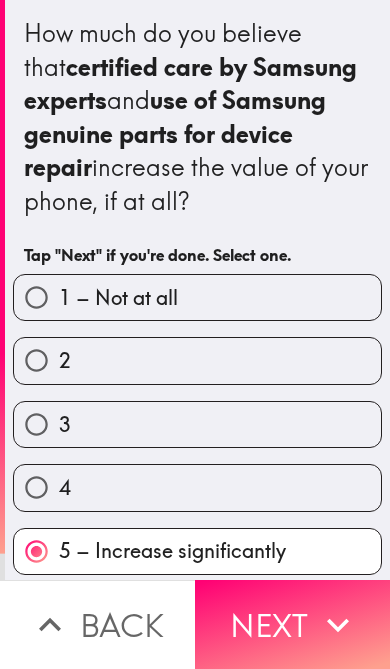 click 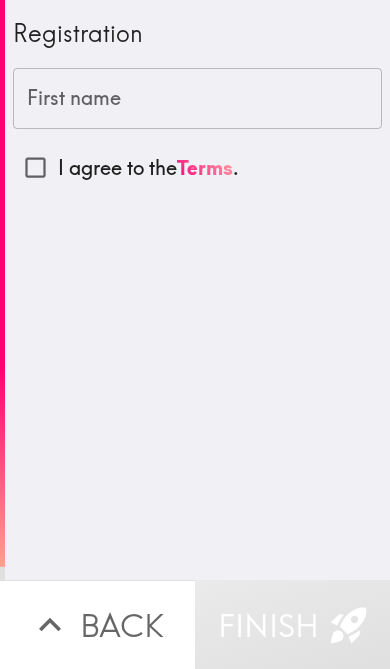 click on "First name First name" at bounding box center (197, 99) 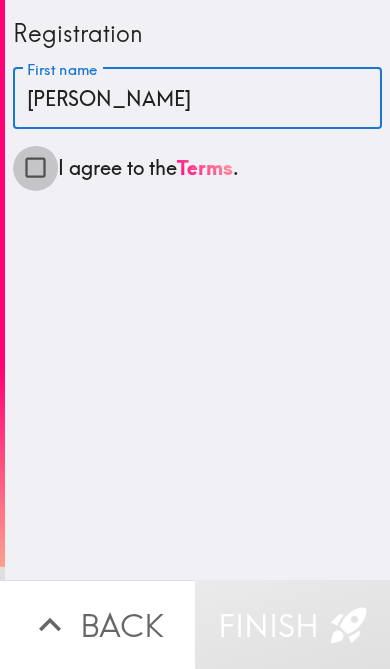 type on "[PERSON_NAME]" 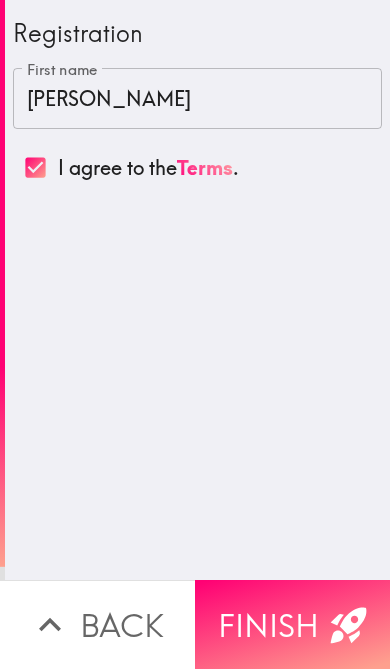 click on "Finish" at bounding box center (292, 624) 